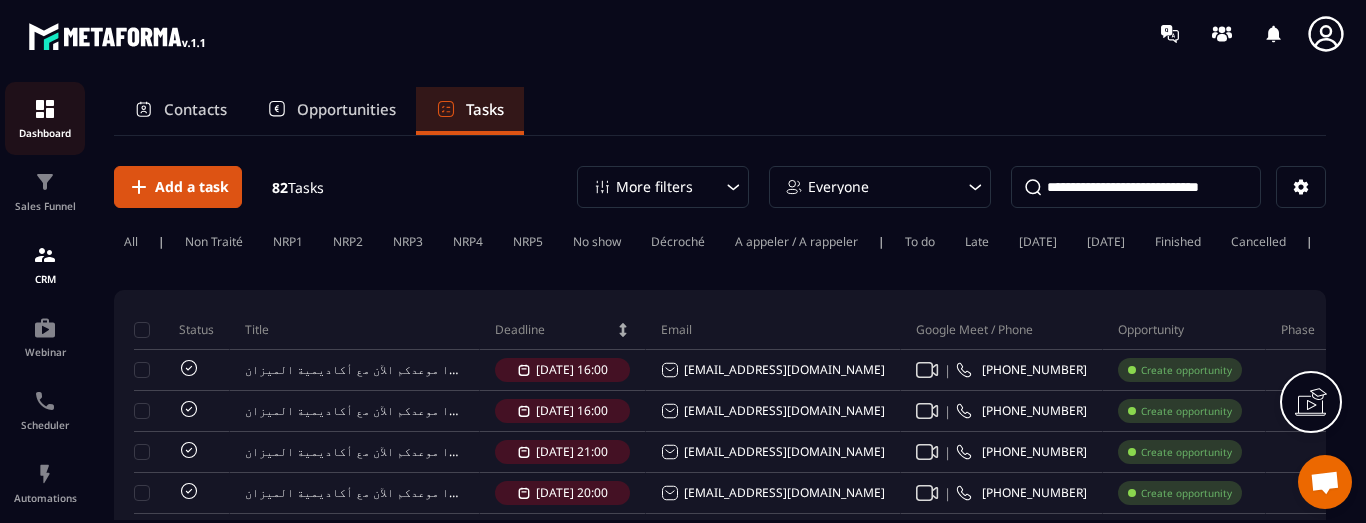 scroll, scrollTop: 0, scrollLeft: 0, axis: both 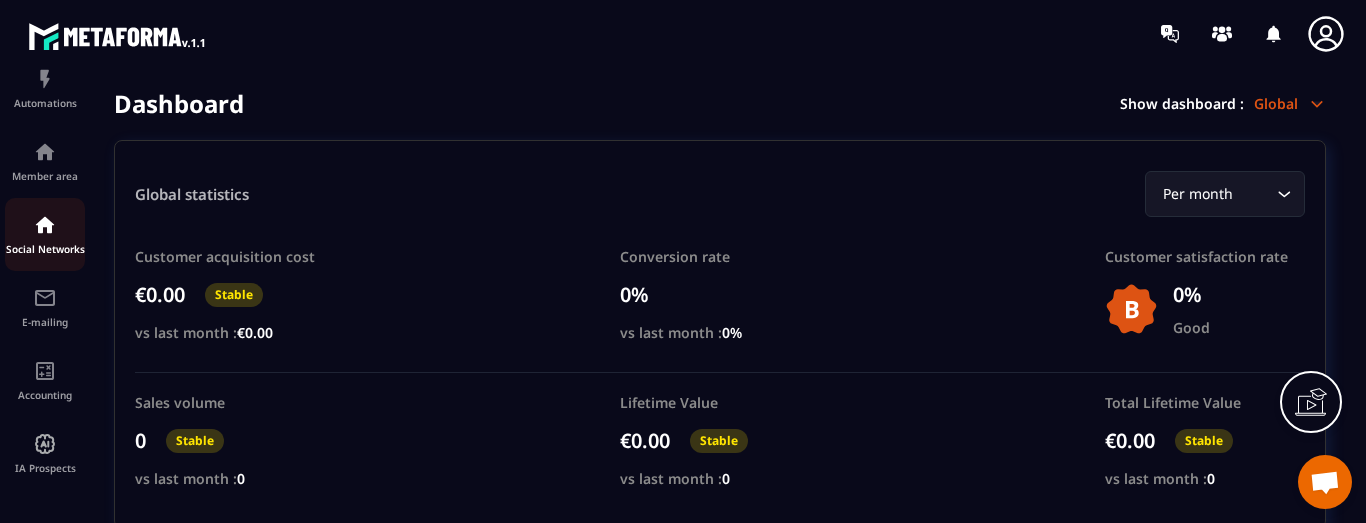 click at bounding box center [45, 225] 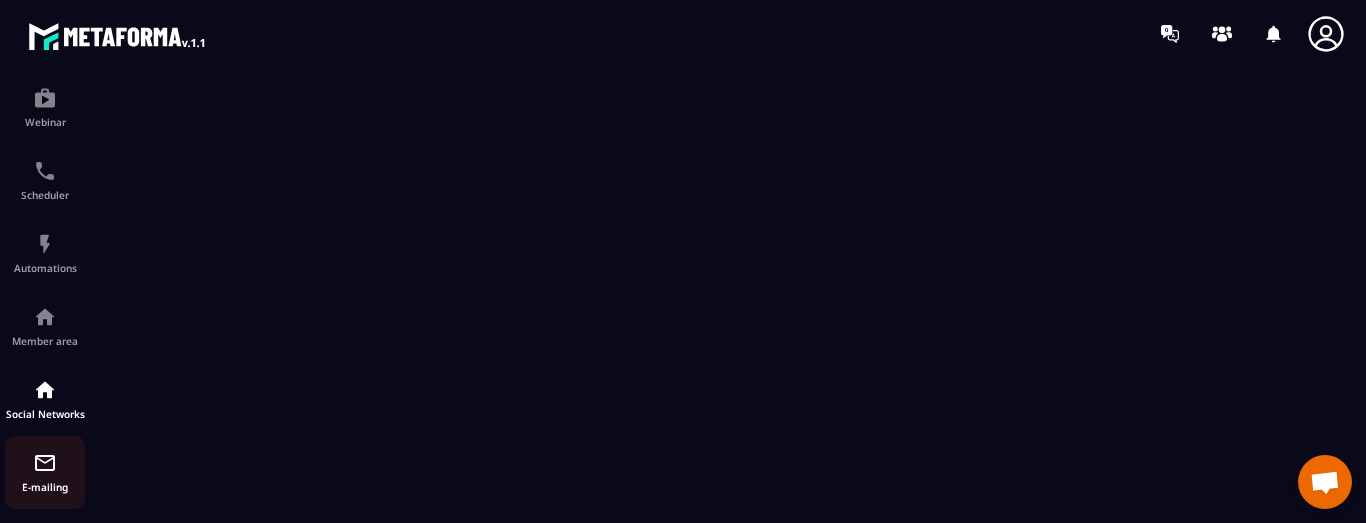 scroll, scrollTop: 195, scrollLeft: 0, axis: vertical 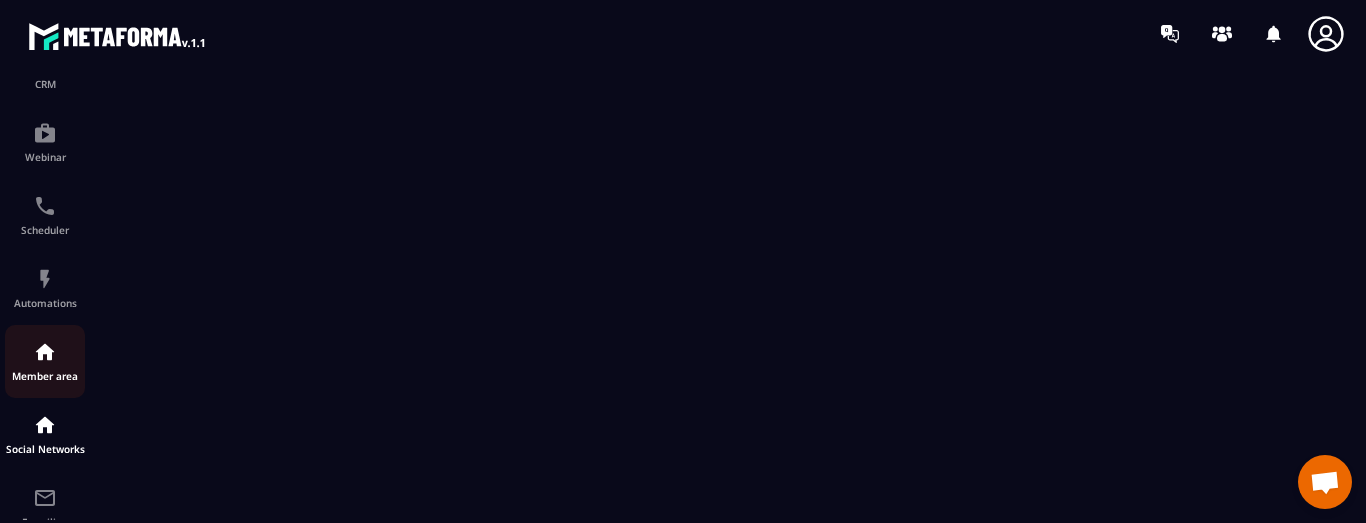 click at bounding box center (45, 352) 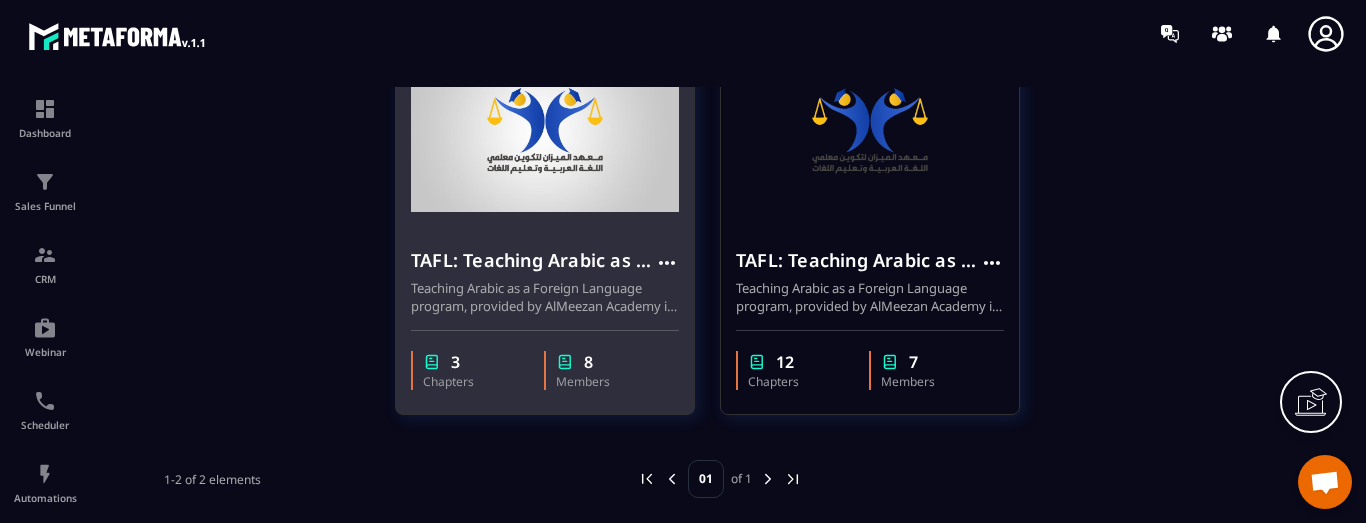scroll, scrollTop: 226, scrollLeft: 0, axis: vertical 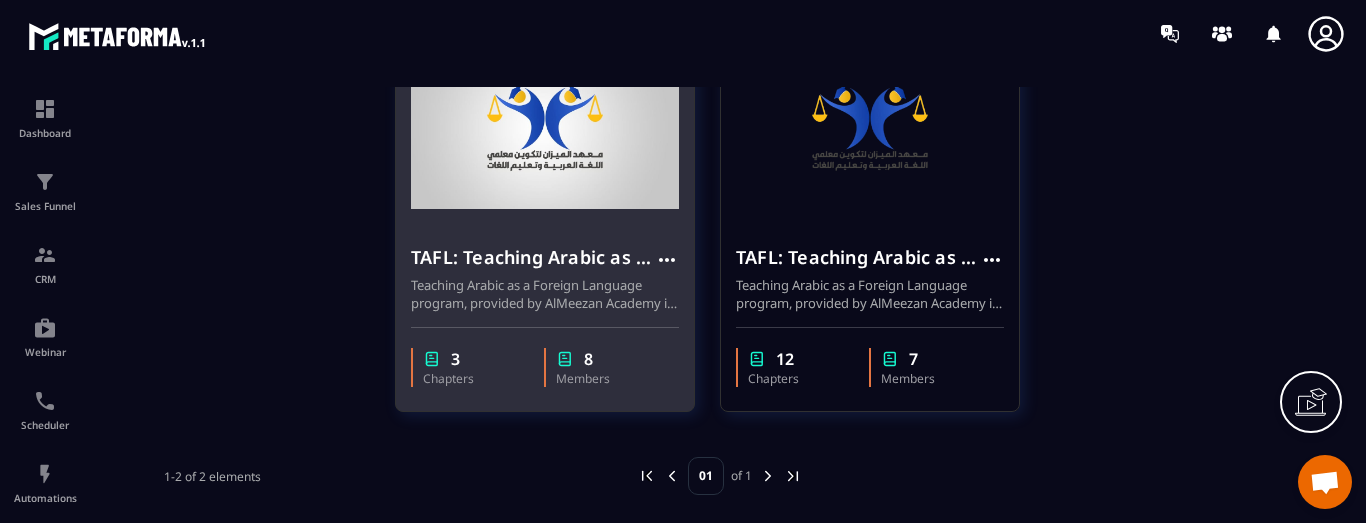 click at bounding box center [565, 359] 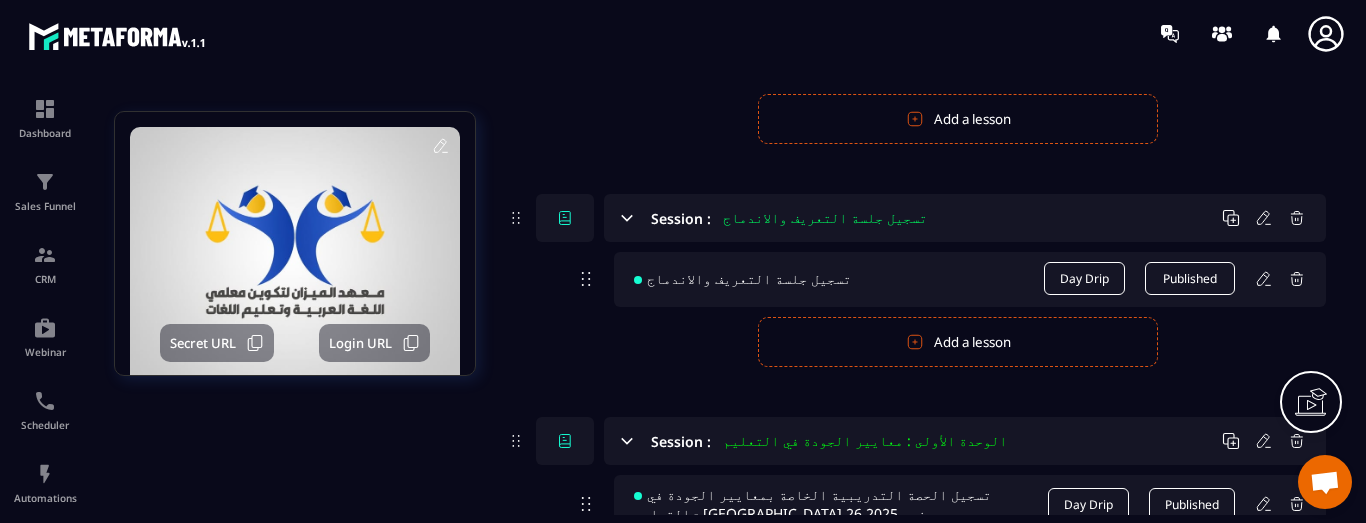 scroll, scrollTop: 400, scrollLeft: 0, axis: vertical 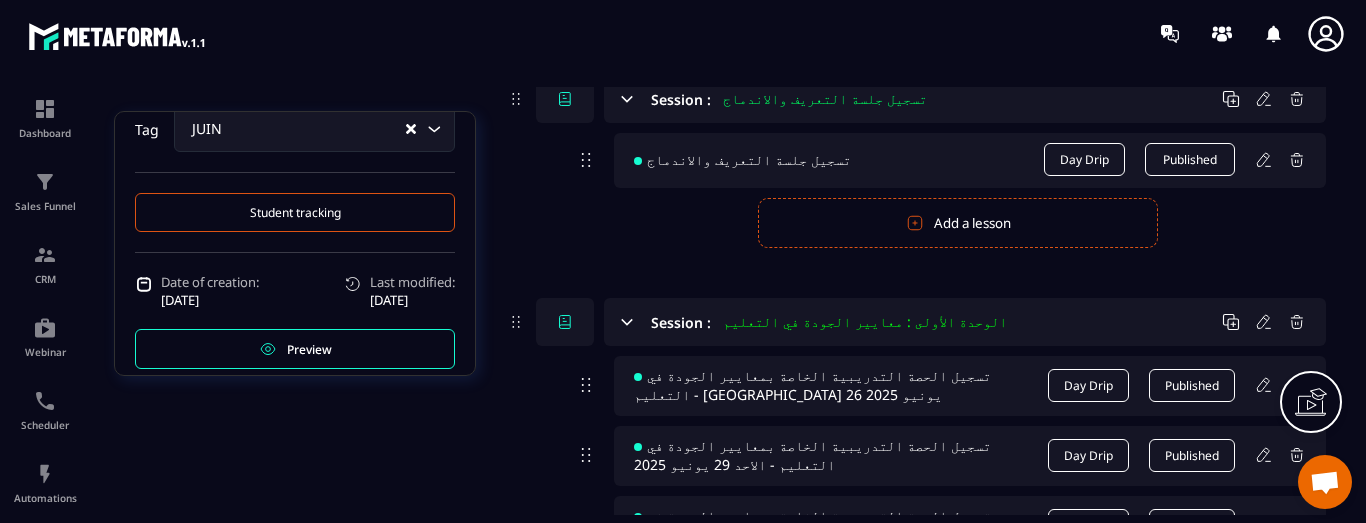 click on "Preview" at bounding box center [295, 349] 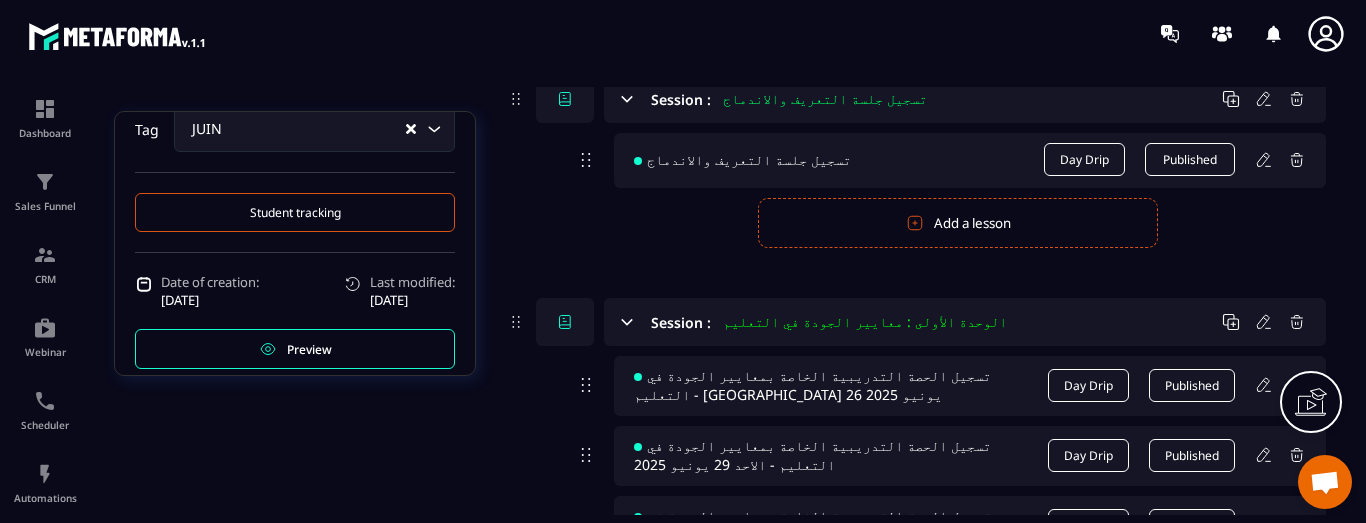 click on "Student tracking" at bounding box center [295, 212] 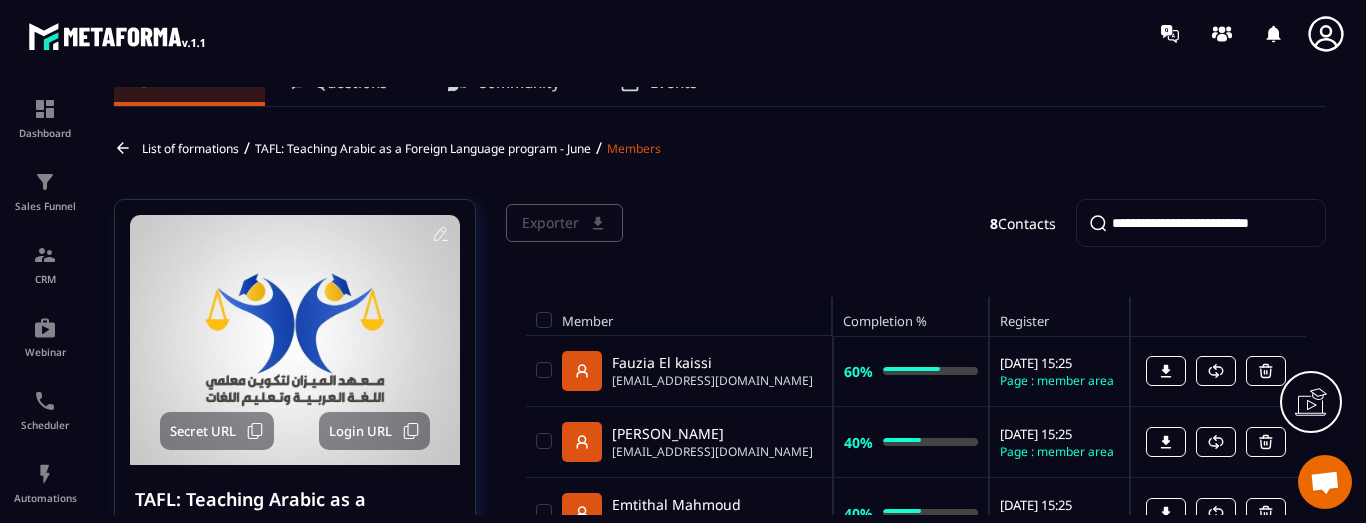 scroll, scrollTop: 0, scrollLeft: 0, axis: both 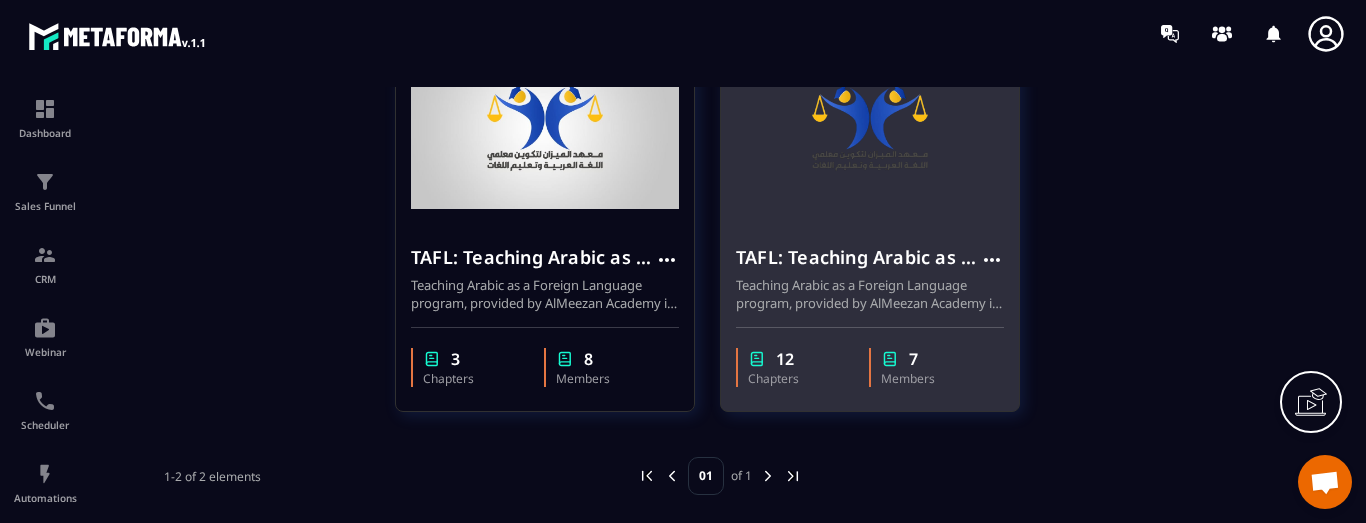 click on "TAFL: Teaching Arabic as a Foreign Language program" at bounding box center [870, 259] 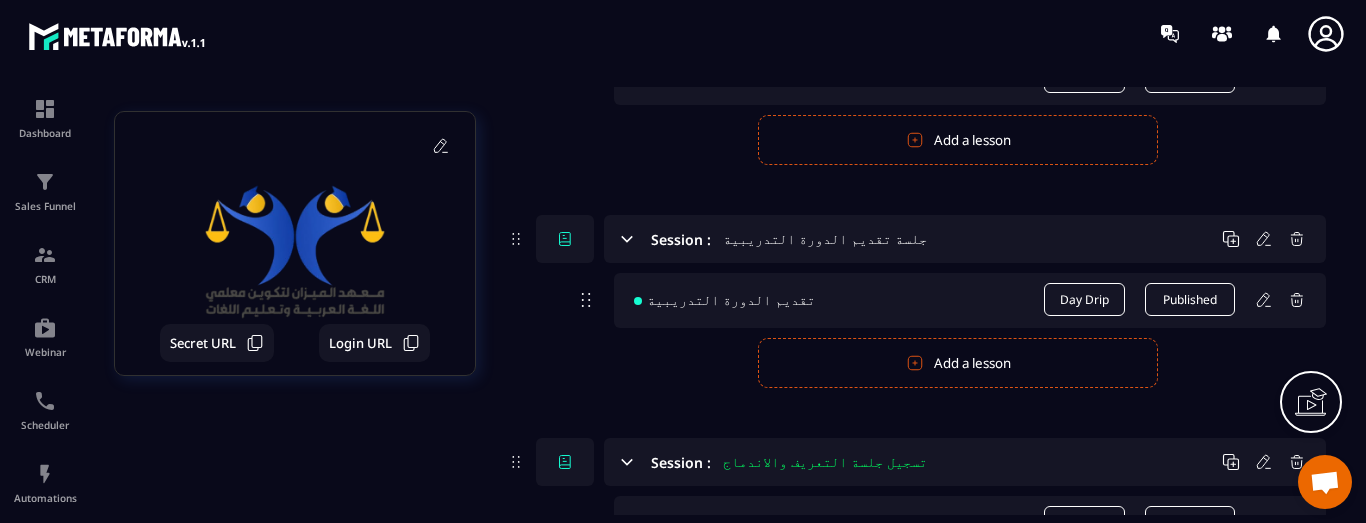 scroll, scrollTop: 300, scrollLeft: 0, axis: vertical 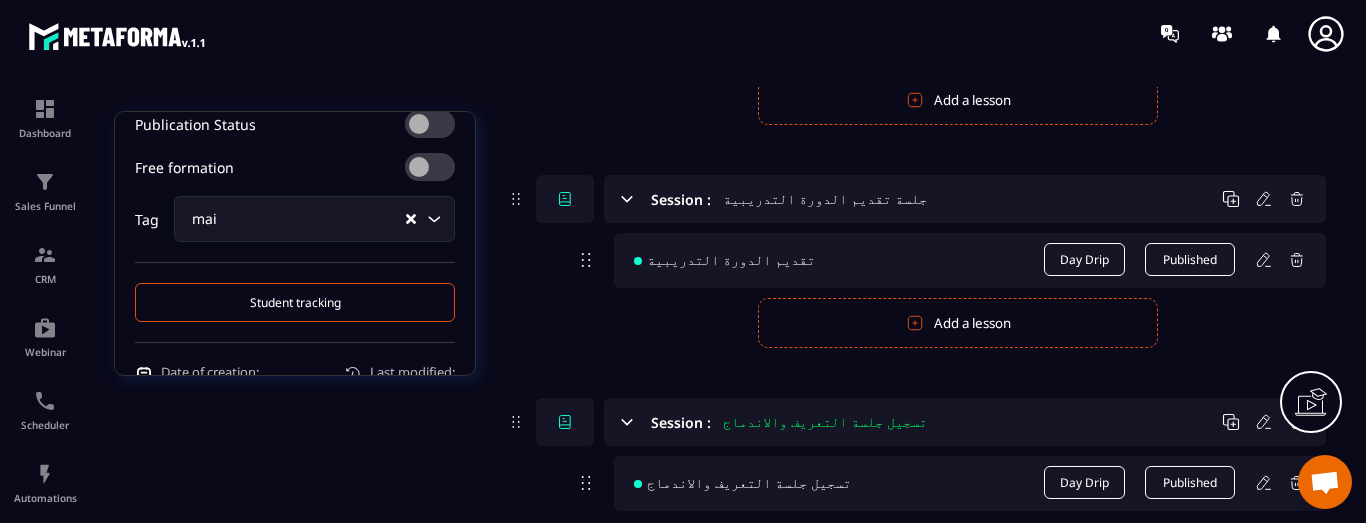 click on "Student tracking" at bounding box center [295, 302] 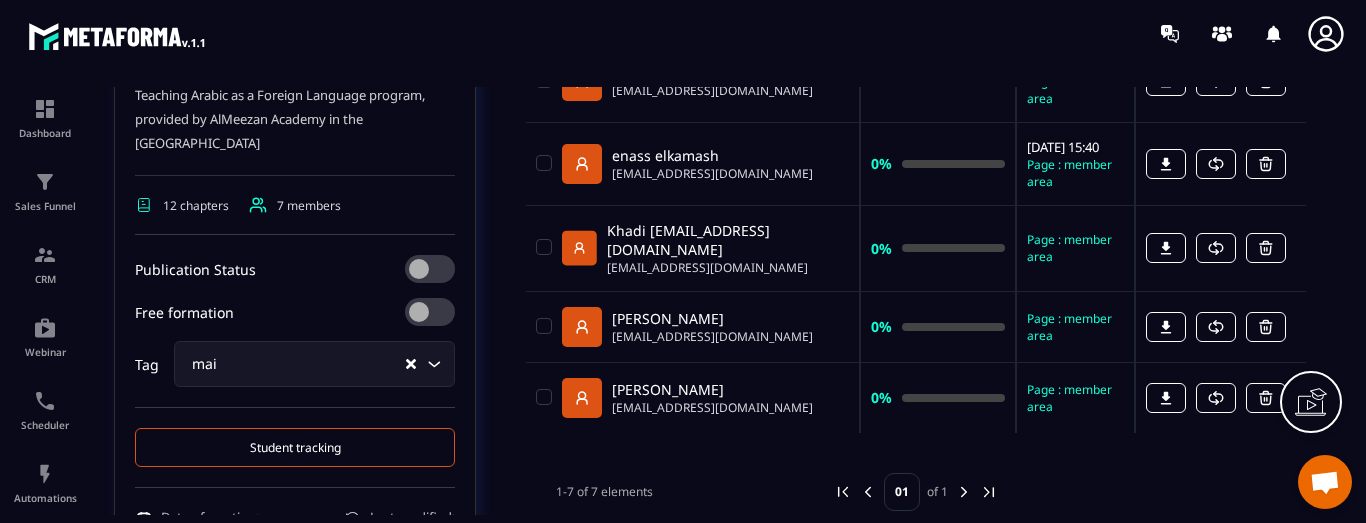 scroll, scrollTop: 600, scrollLeft: 0, axis: vertical 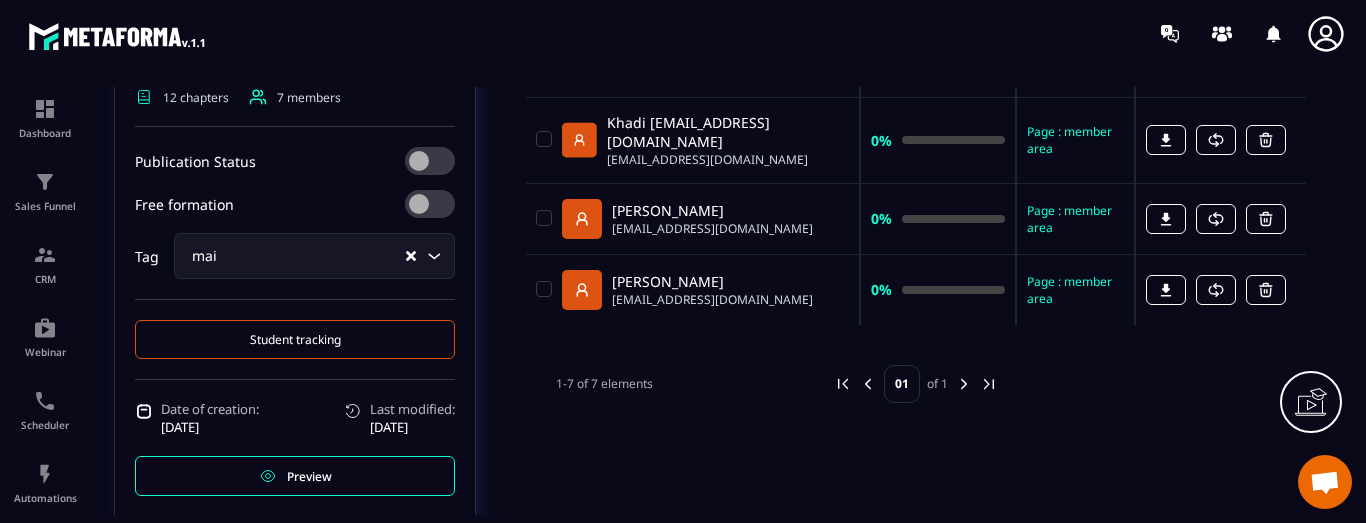 click on "Student tracking" at bounding box center [295, 339] 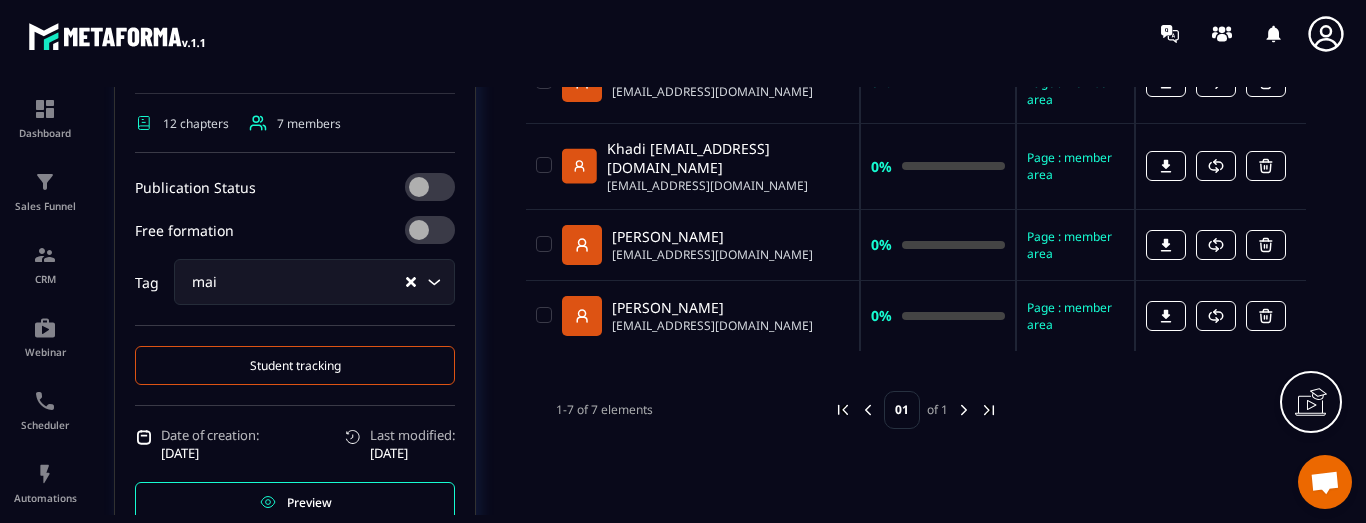 scroll, scrollTop: 638, scrollLeft: 0, axis: vertical 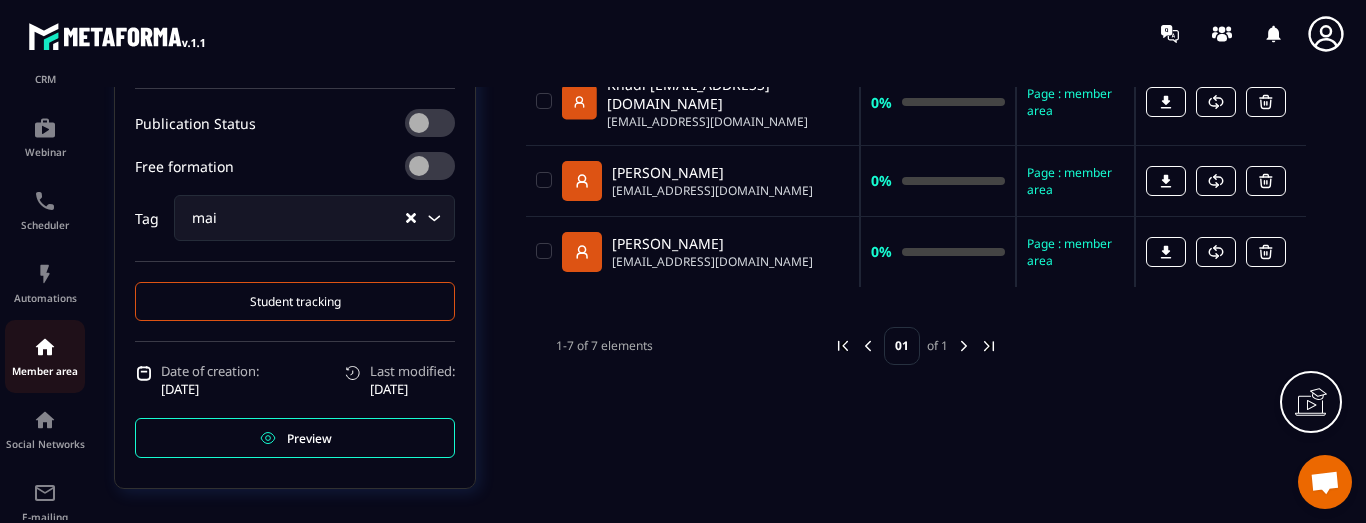click on "Member area" at bounding box center (45, 356) 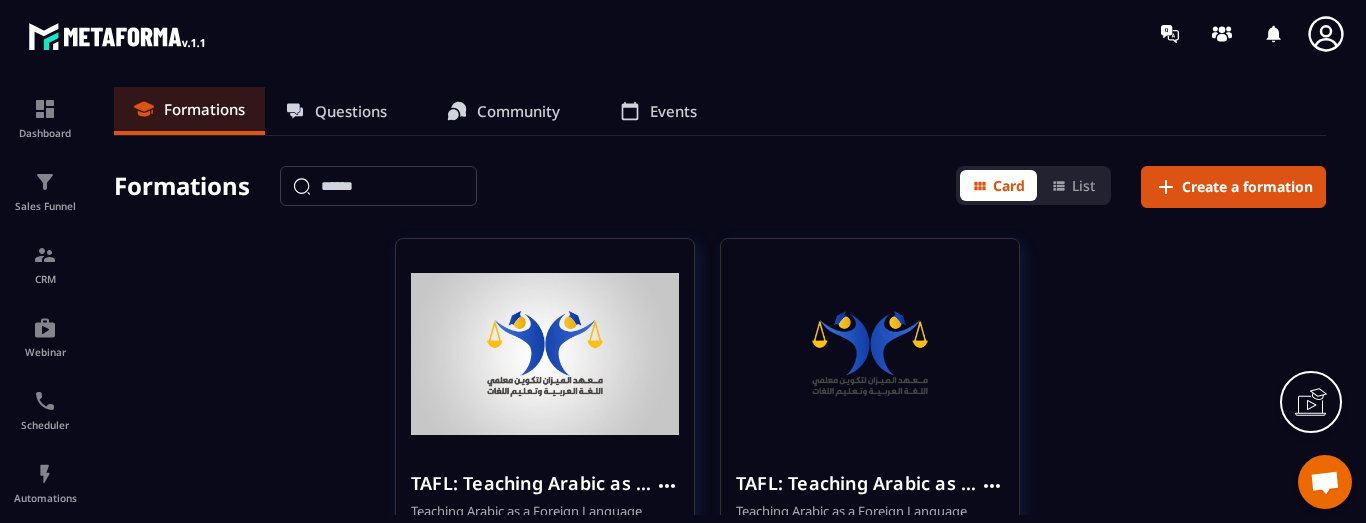 click on "Questions" at bounding box center (351, 111) 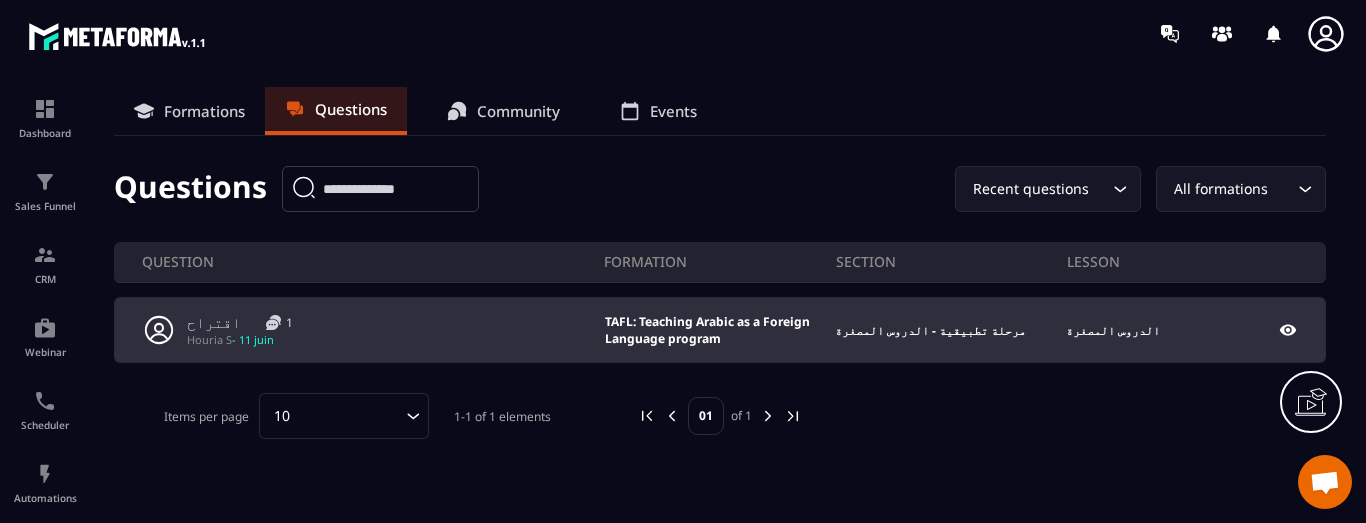 click on "مرحلة تطبيقية - الدروس المصغرة" at bounding box center [930, 330] 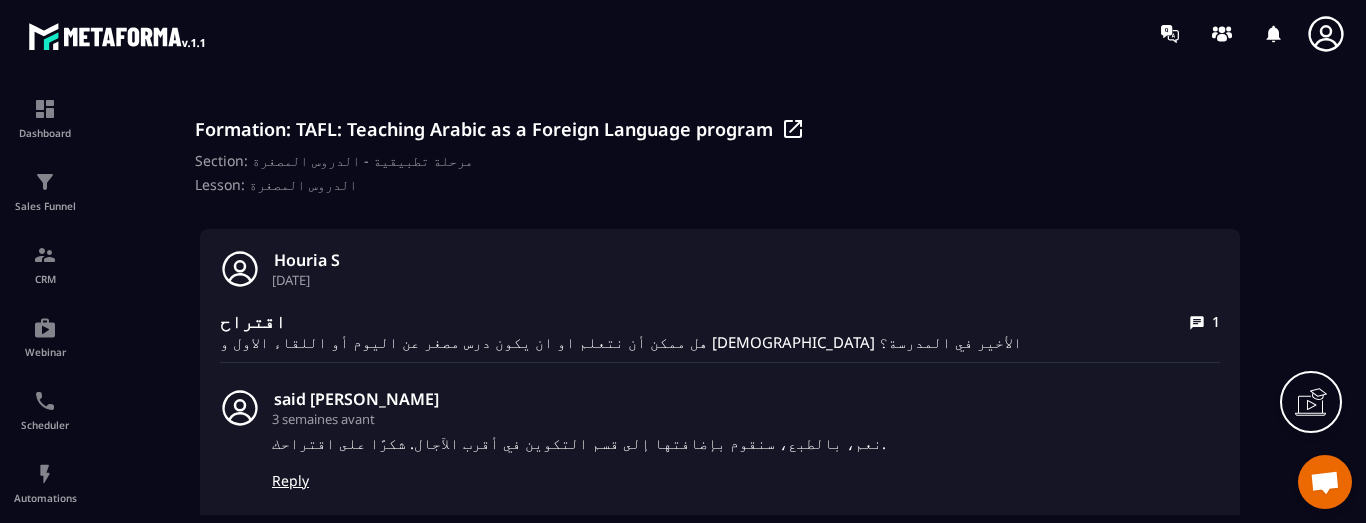 scroll, scrollTop: 0, scrollLeft: 0, axis: both 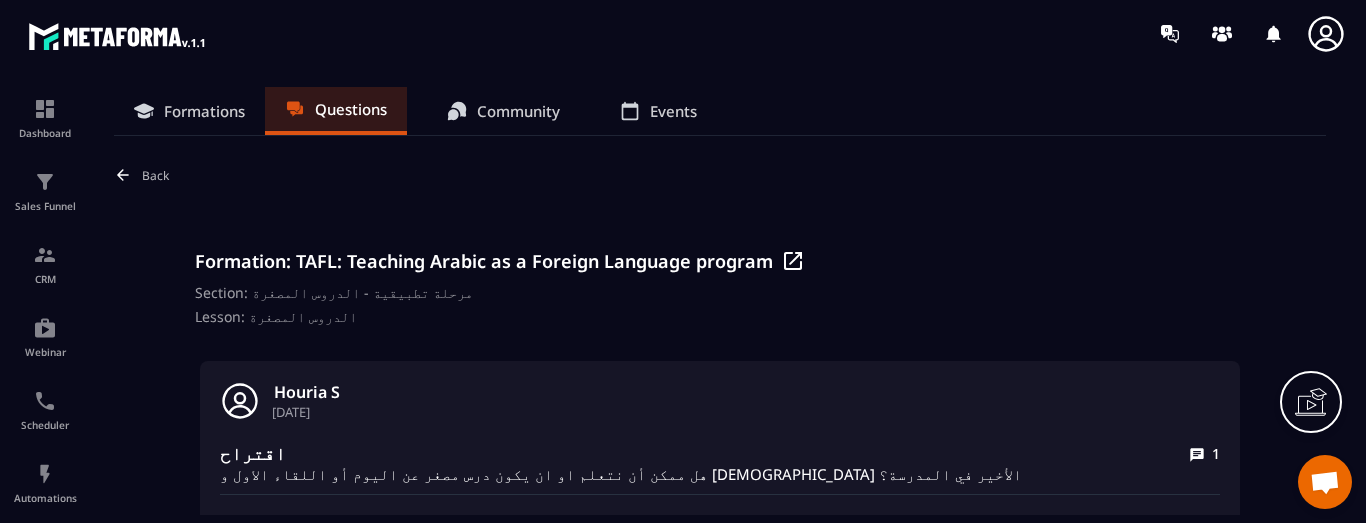 click on "Community" at bounding box center (518, 111) 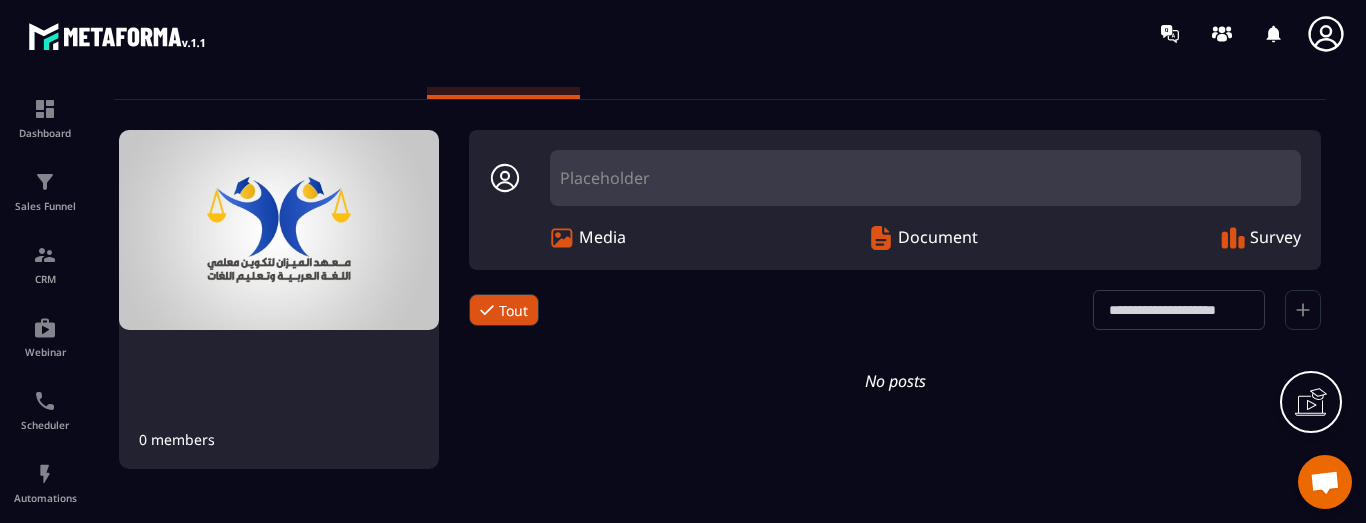 scroll, scrollTop: 0, scrollLeft: 0, axis: both 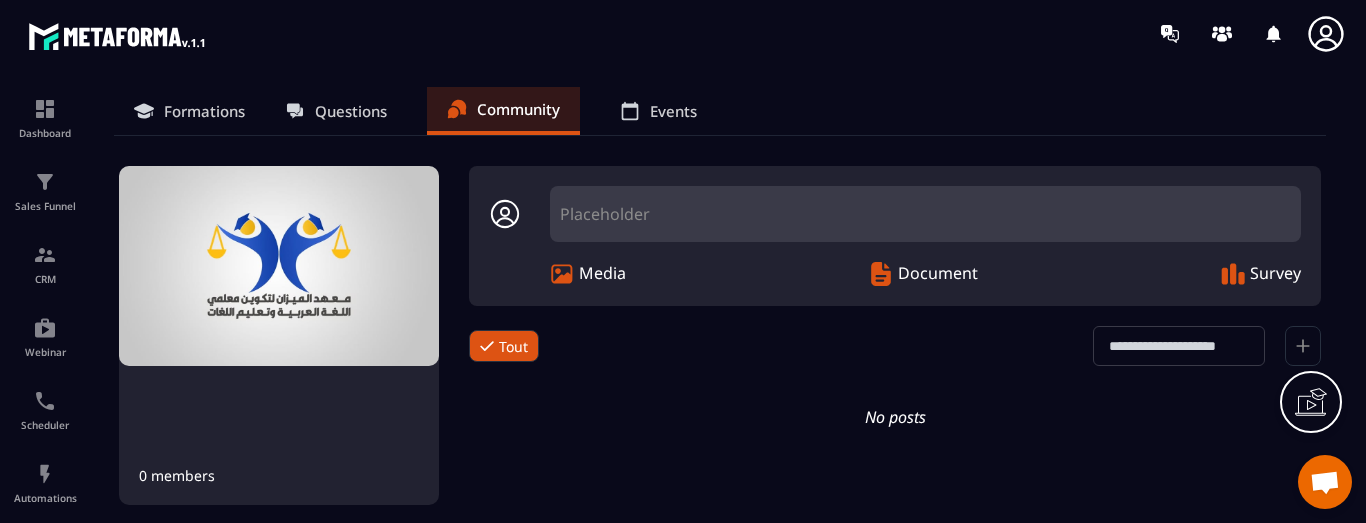 click on "Document" at bounding box center [923, 274] 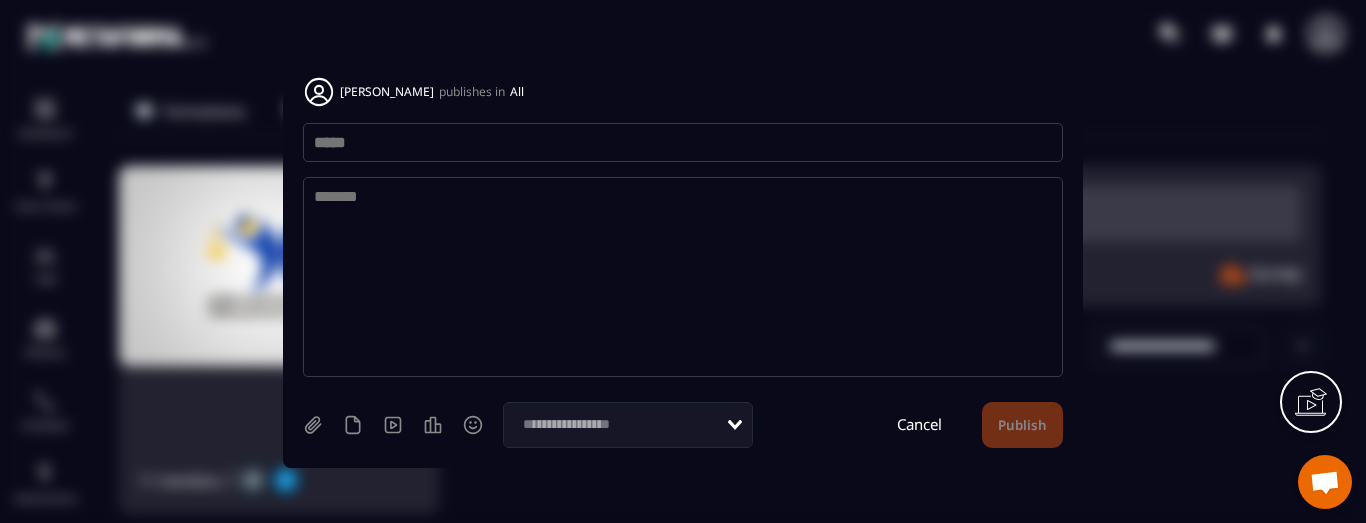click on "Cancel" at bounding box center [919, 424] 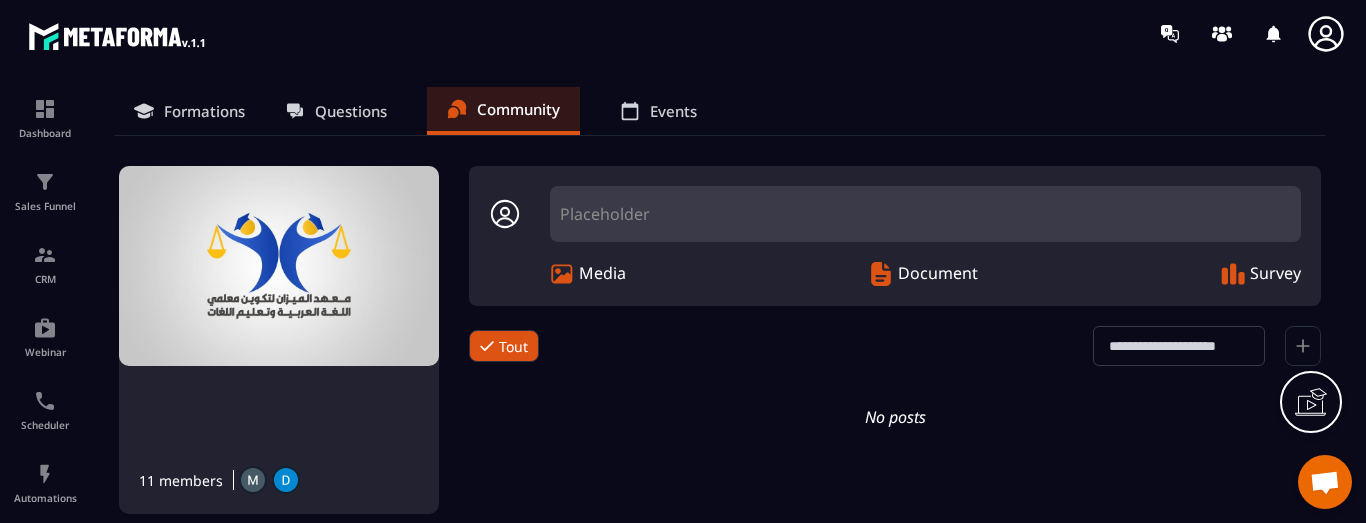 click on "Events" at bounding box center [658, 111] 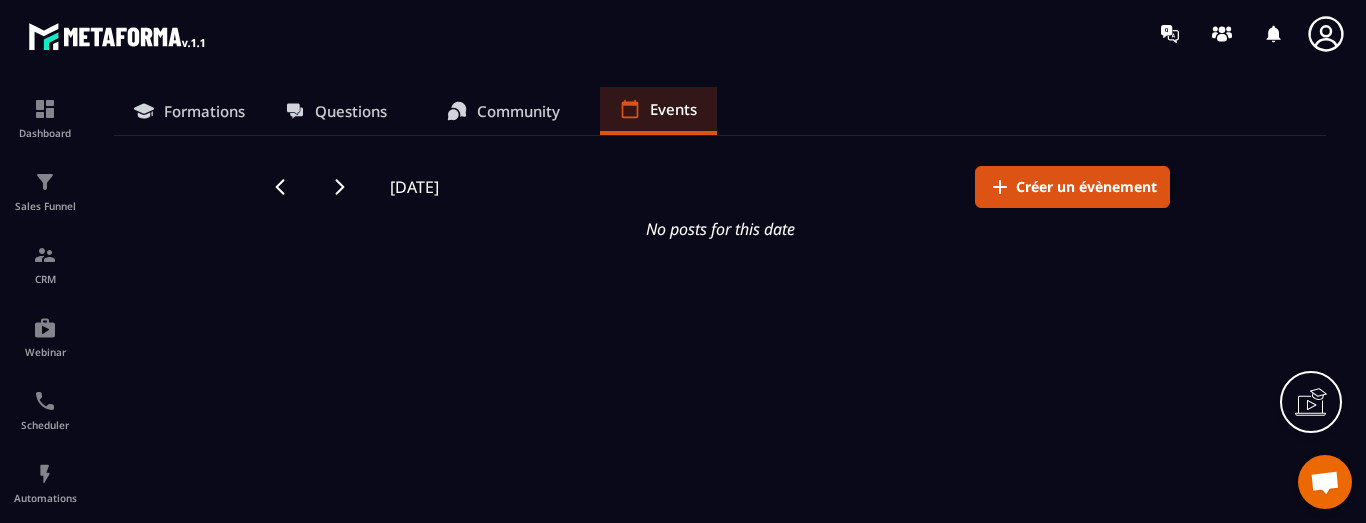 click at bounding box center [0, 0] 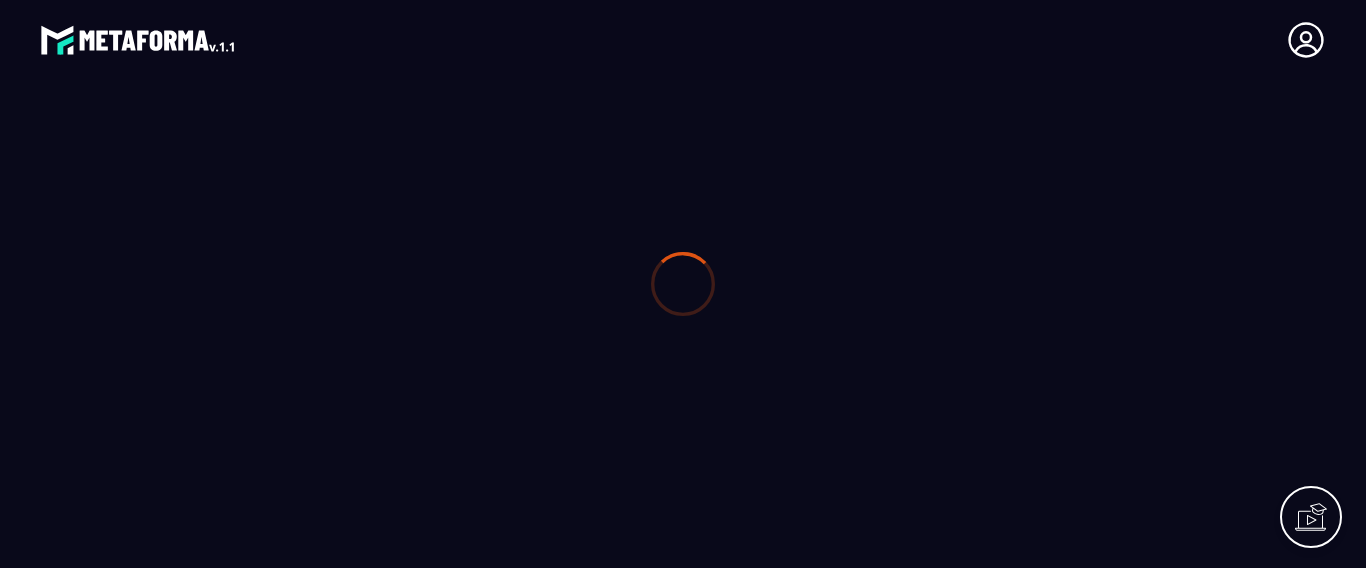 scroll, scrollTop: 0, scrollLeft: 0, axis: both 